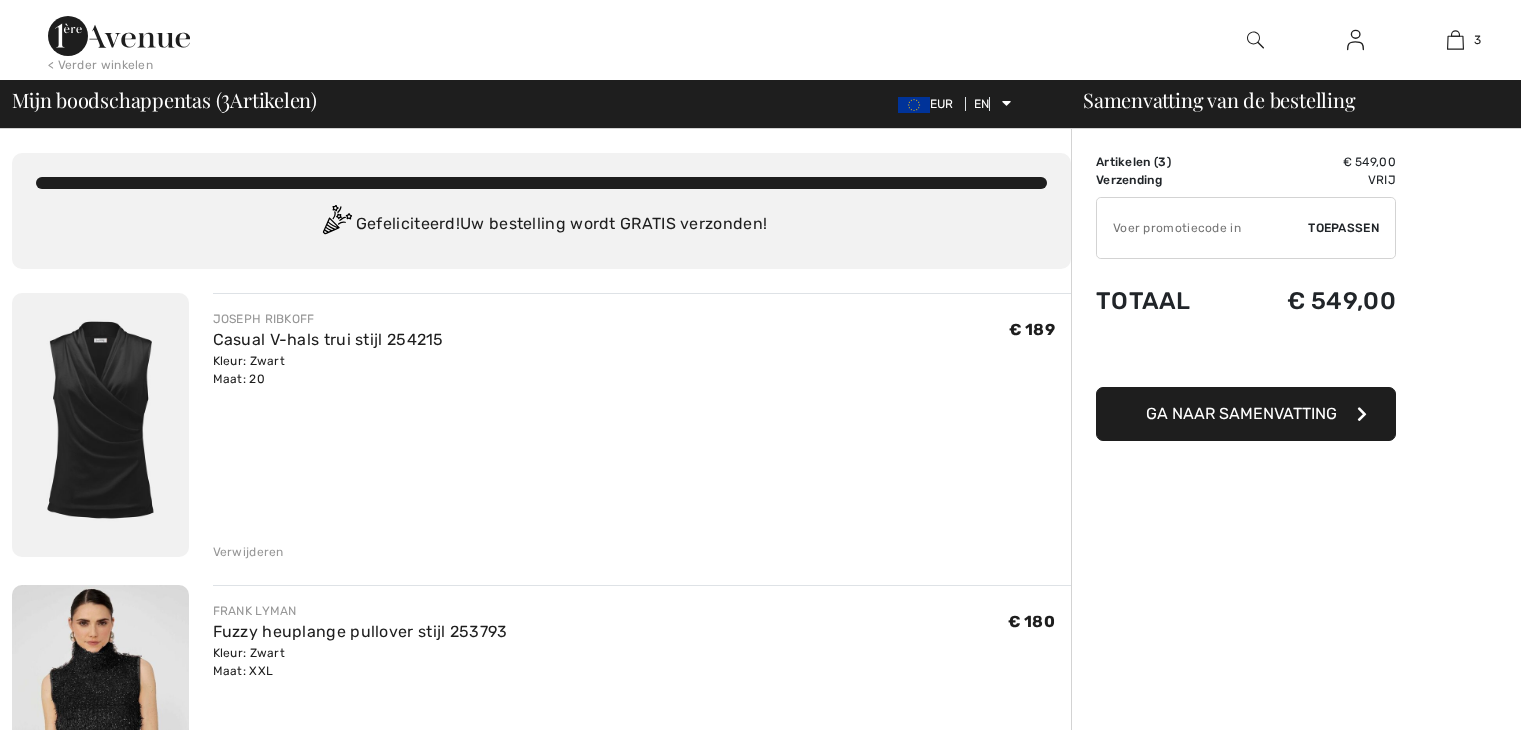 scroll, scrollTop: 100, scrollLeft: 0, axis: vertical 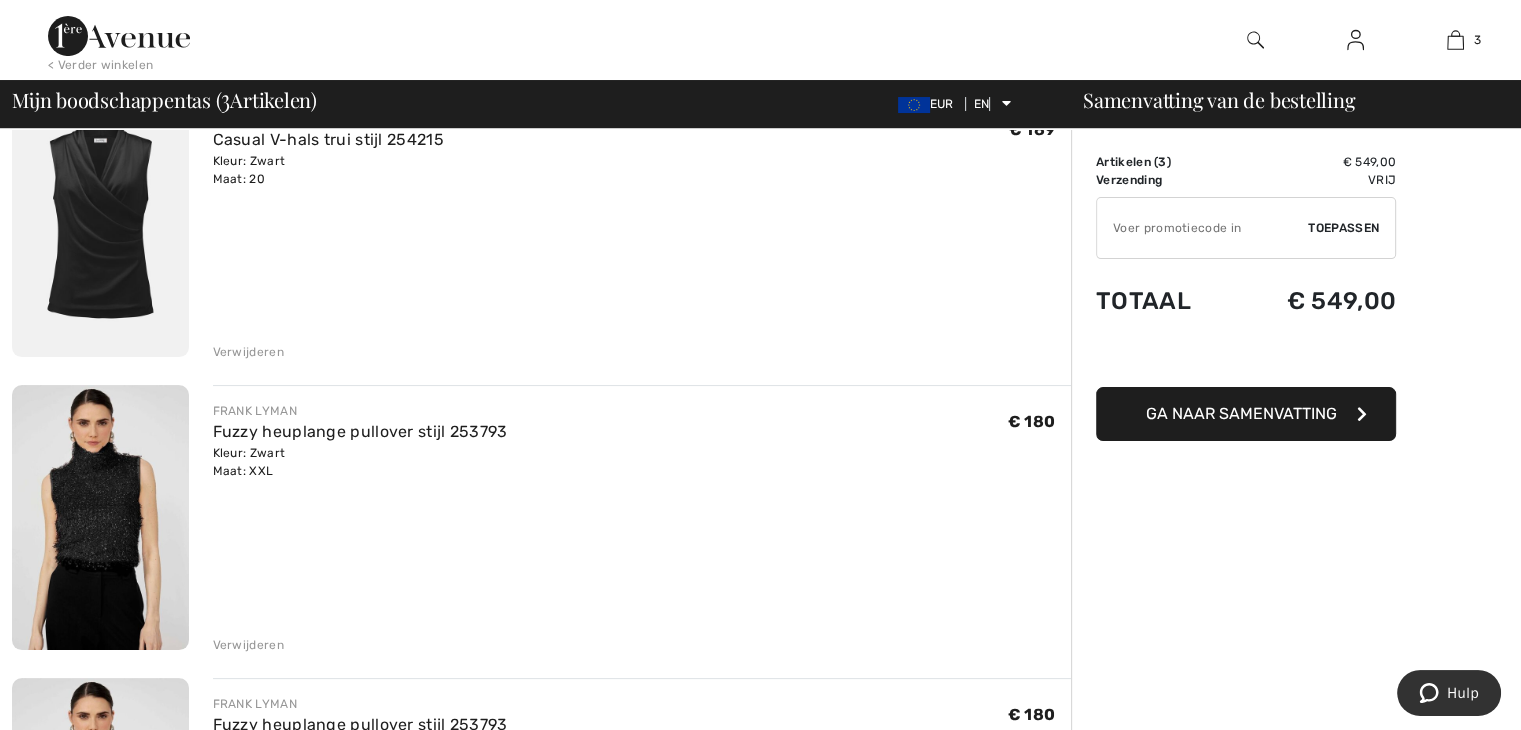 click on "Verwijderen" at bounding box center (248, 645) 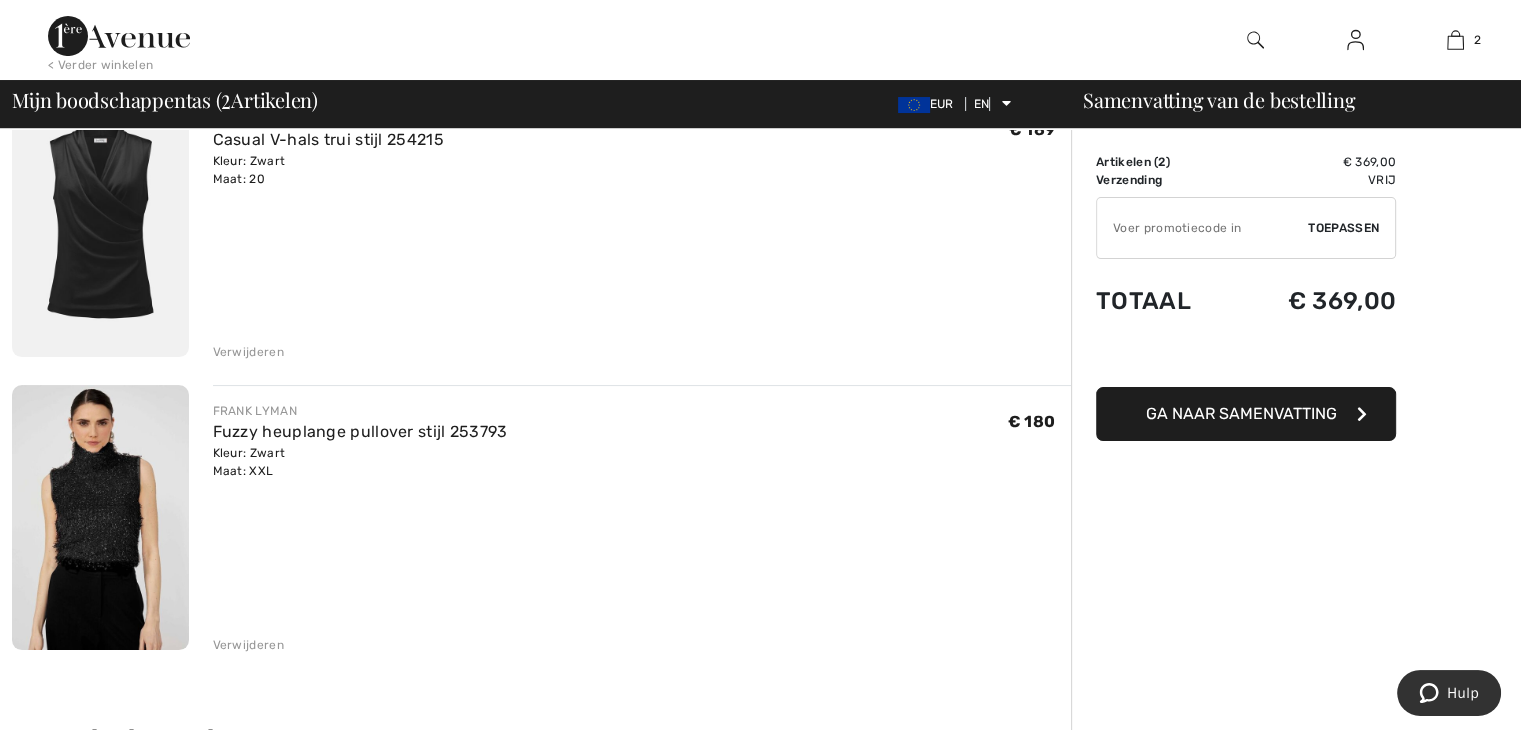 click on "Verwijderen" at bounding box center (248, 352) 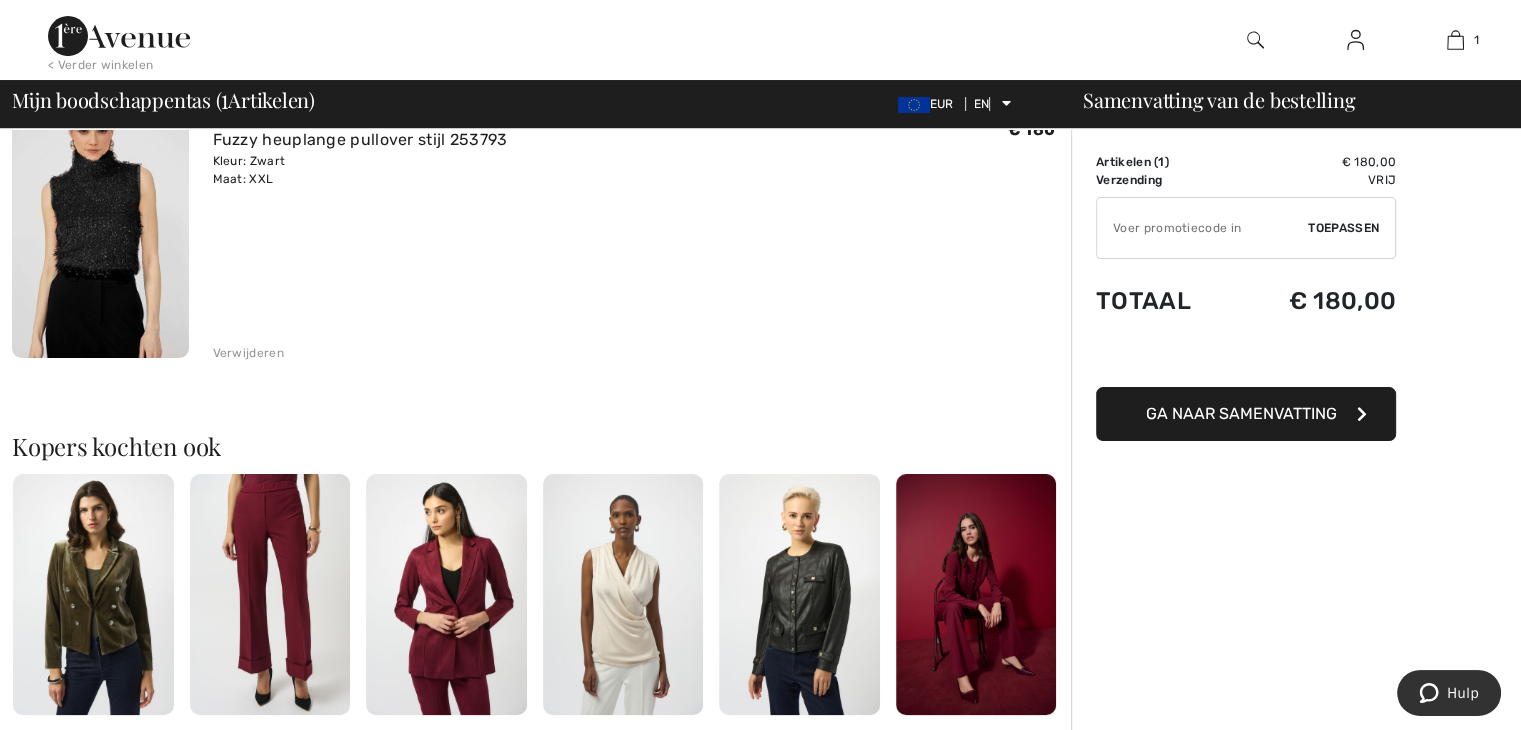 scroll, scrollTop: 174, scrollLeft: 0, axis: vertical 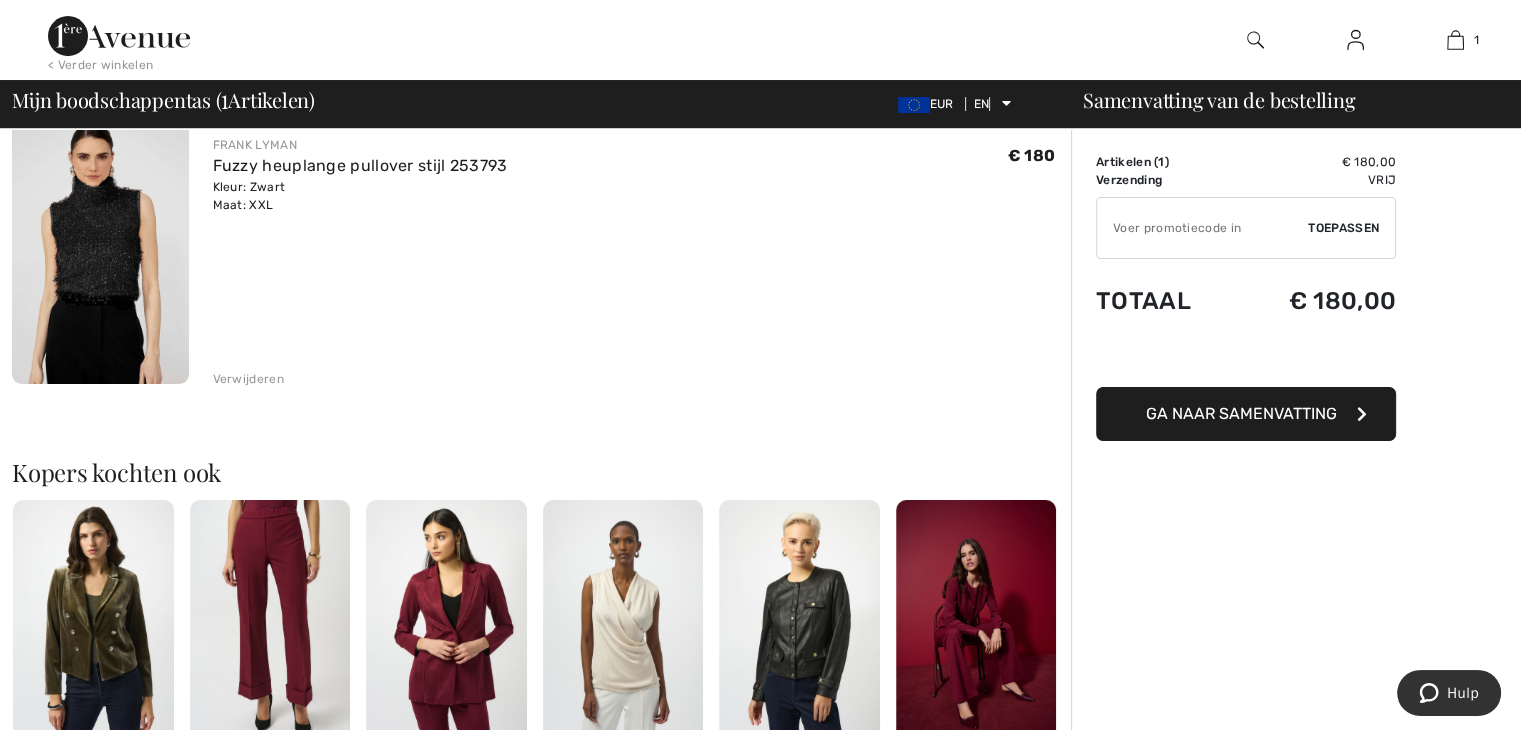 click on "Ga naar Samenvatting" at bounding box center (1241, 413) 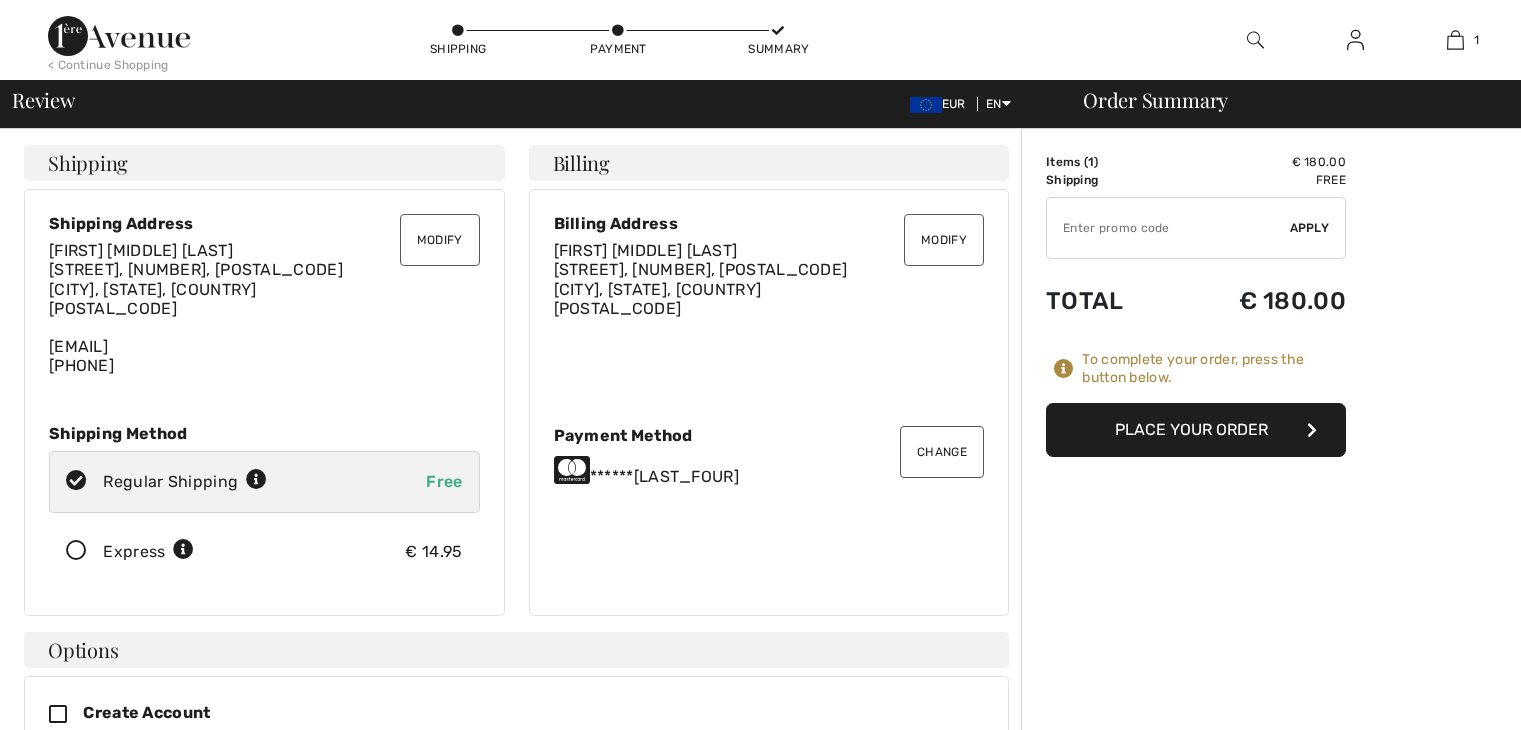 scroll, scrollTop: 0, scrollLeft: 0, axis: both 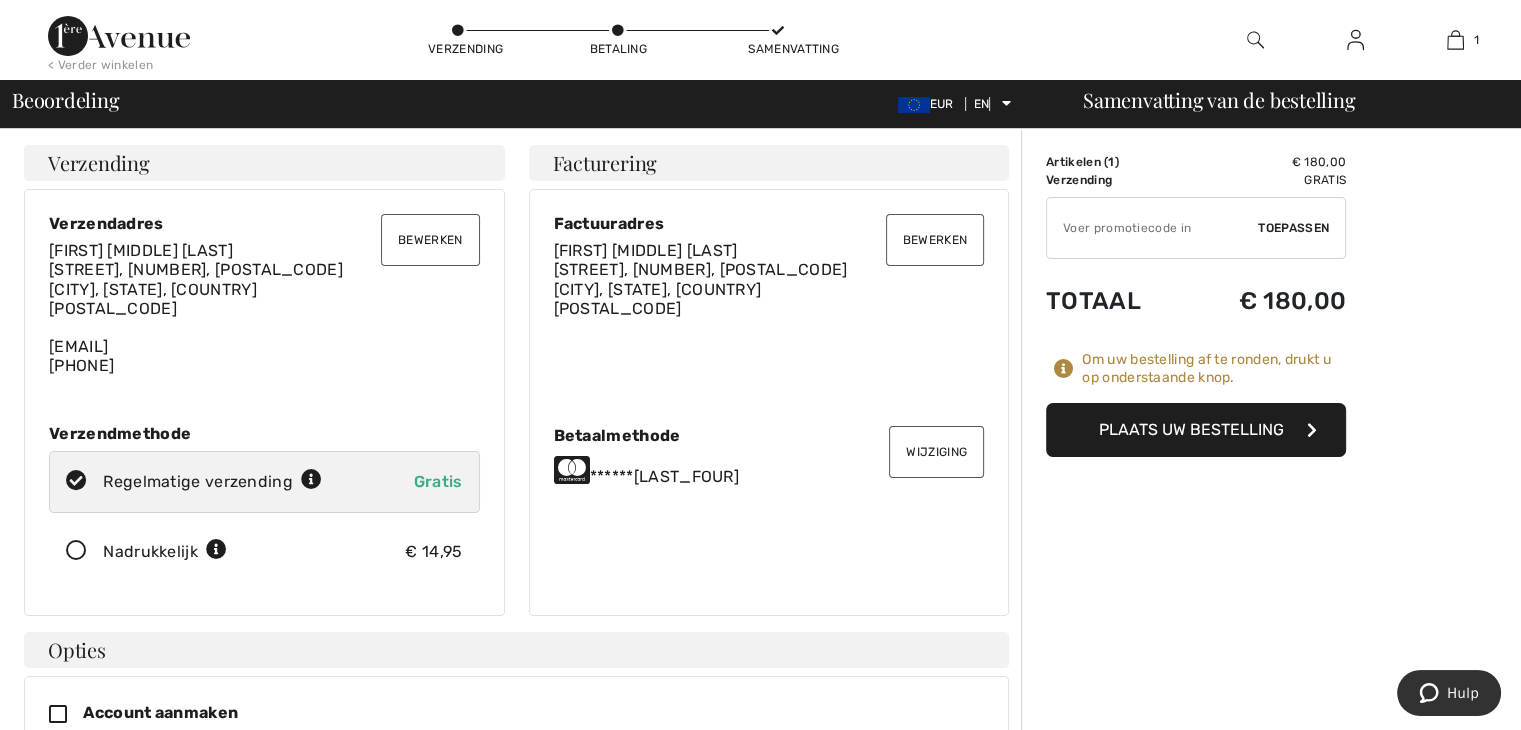 click on "Plaats uw bestelling" at bounding box center (1191, 429) 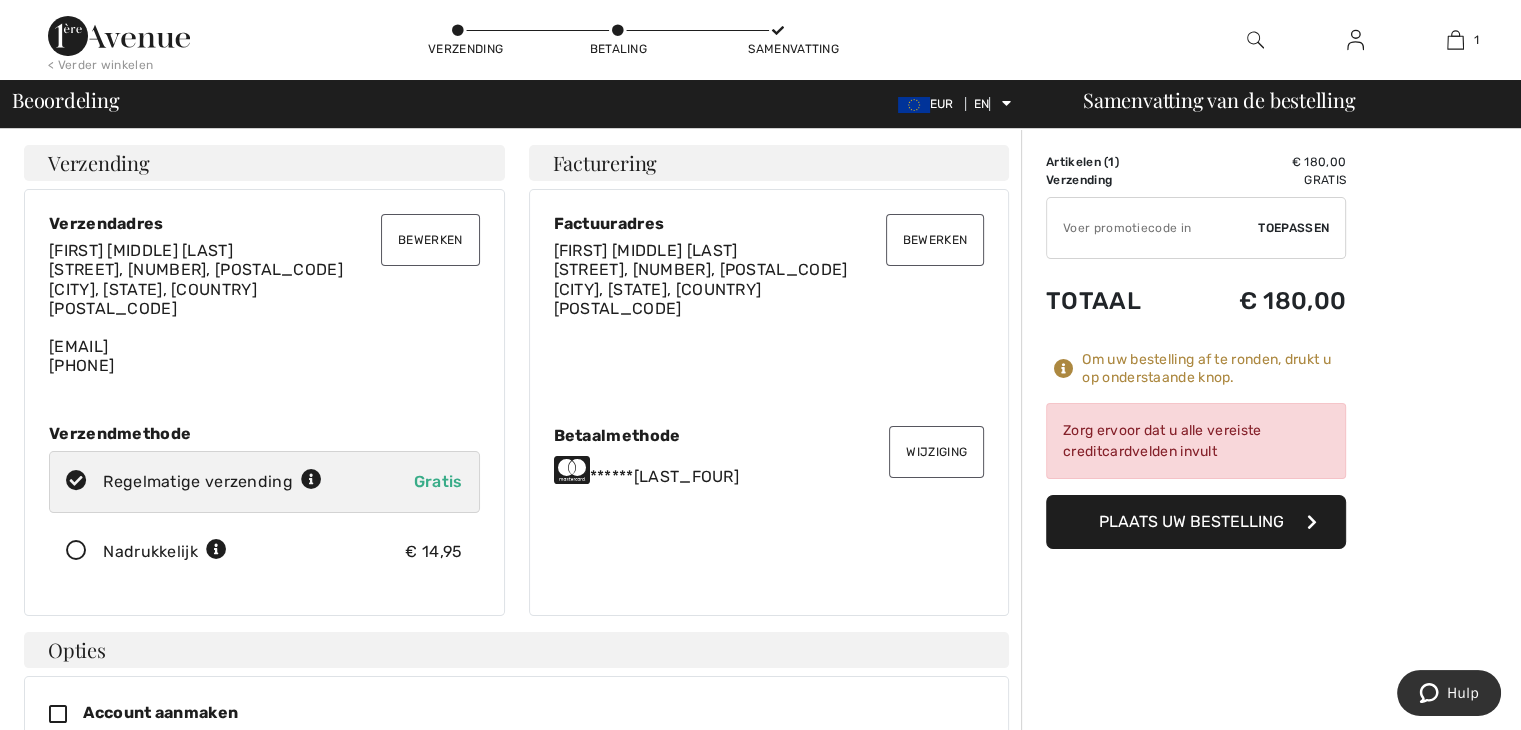 click on "Plaats uw bestelling" at bounding box center [1191, 521] 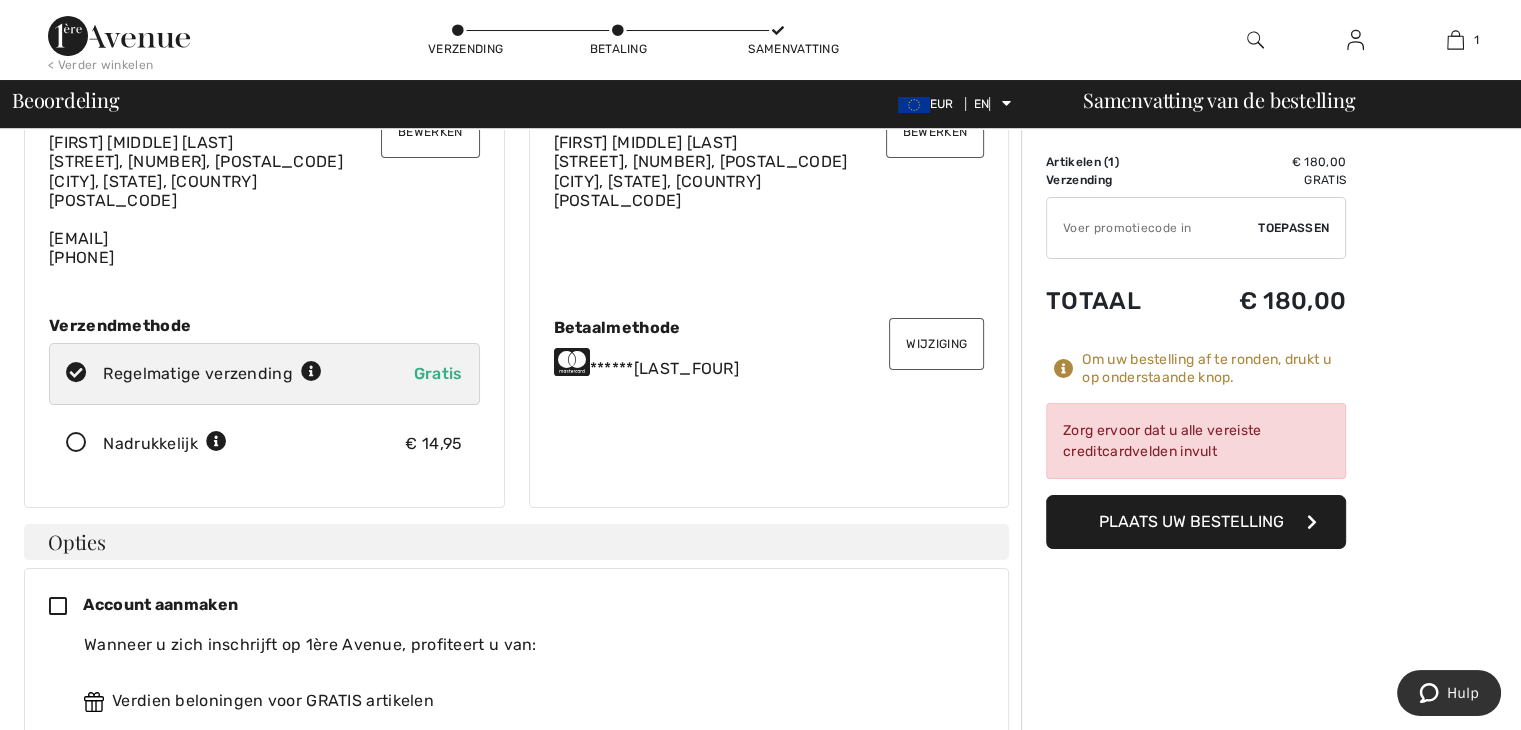 scroll, scrollTop: 0, scrollLeft: 0, axis: both 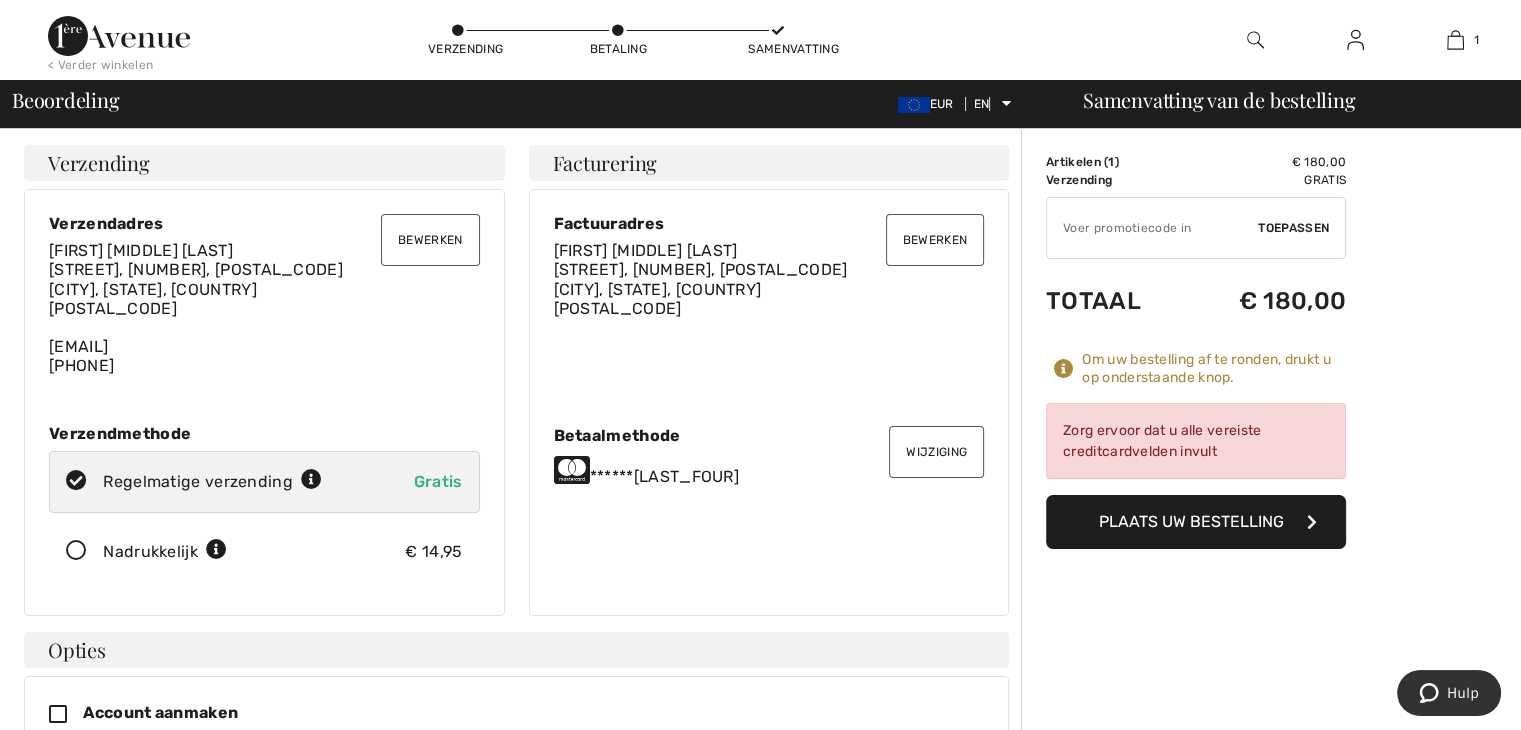 click on "******358" at bounding box center [769, 470] 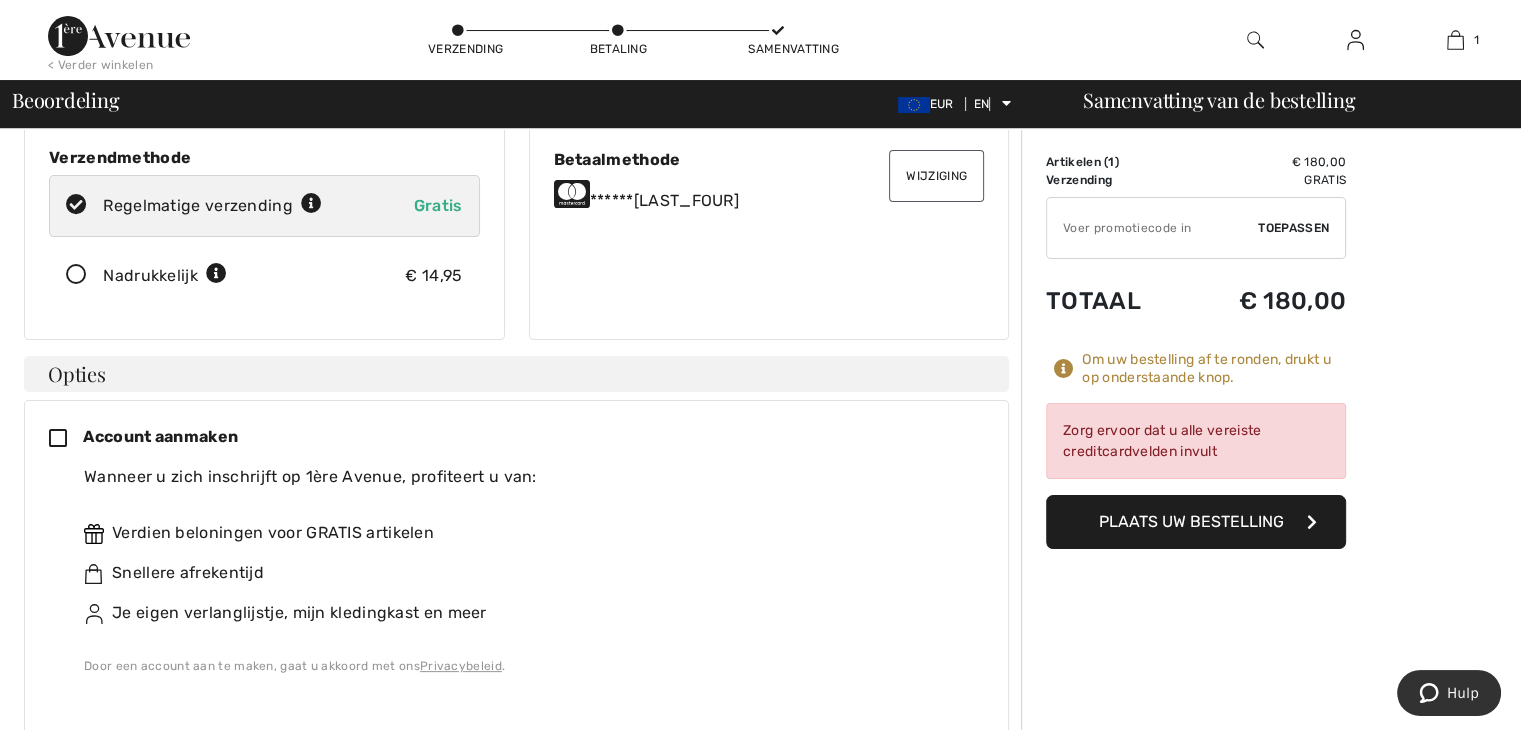 scroll, scrollTop: 300, scrollLeft: 0, axis: vertical 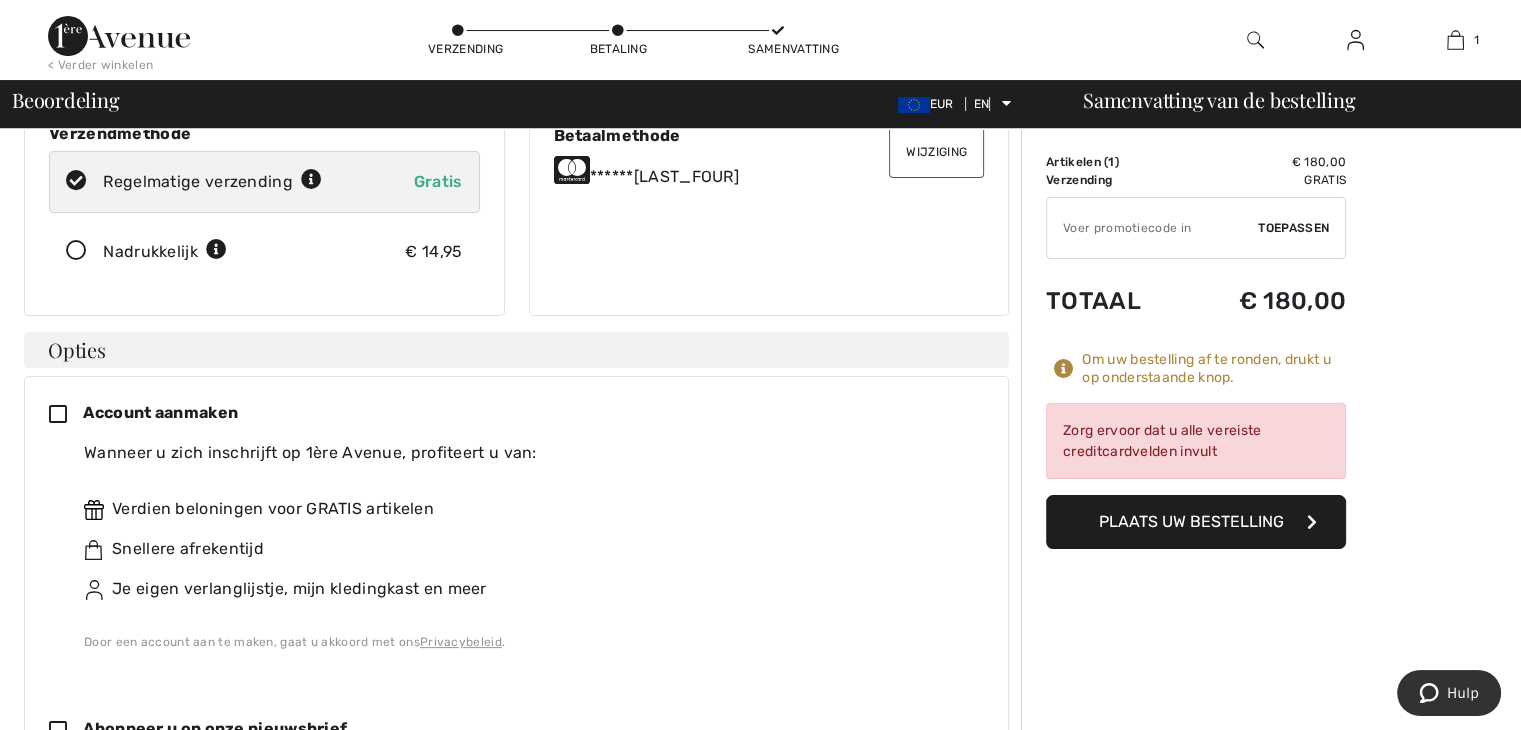 click on "Plaats uw bestelling" at bounding box center [1191, 521] 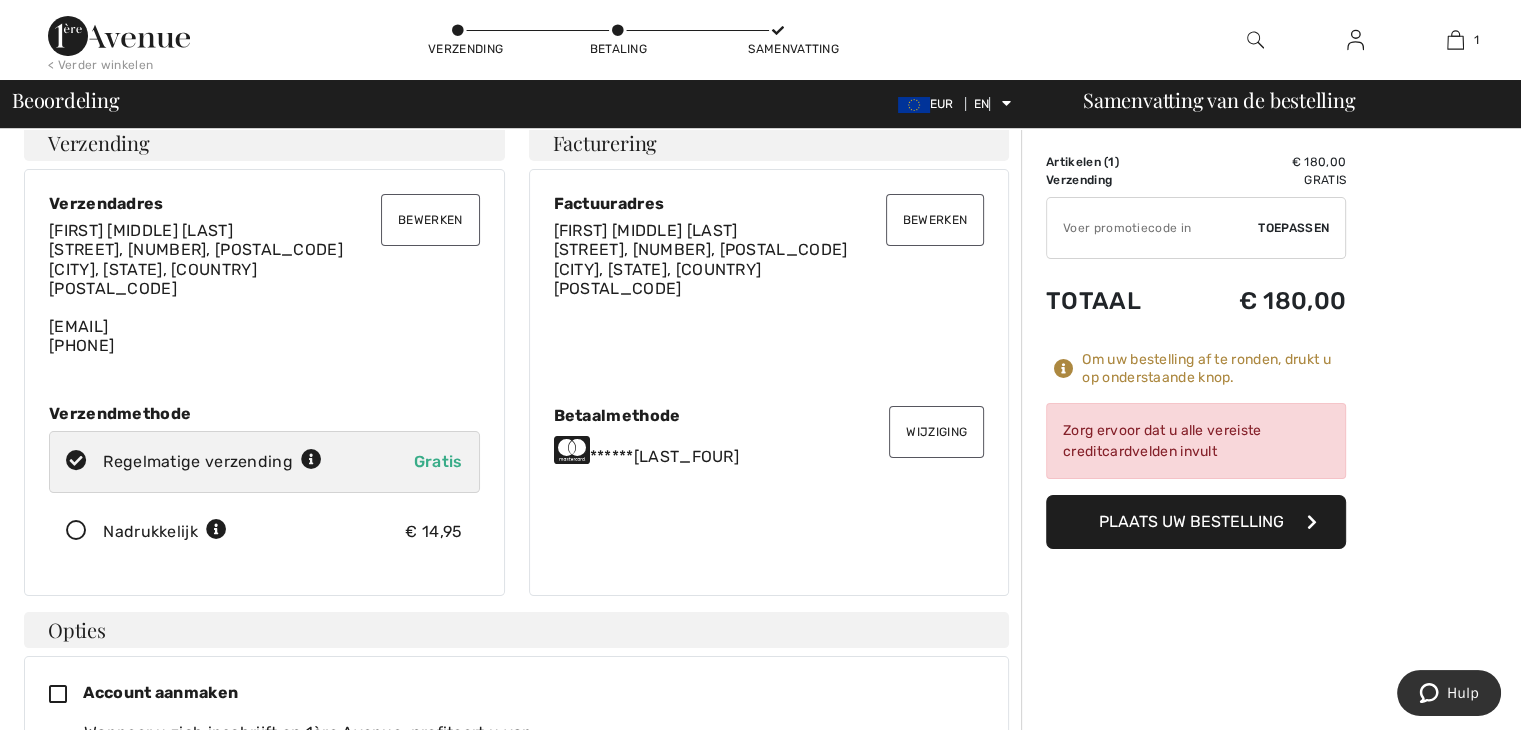 scroll, scrollTop: 0, scrollLeft: 0, axis: both 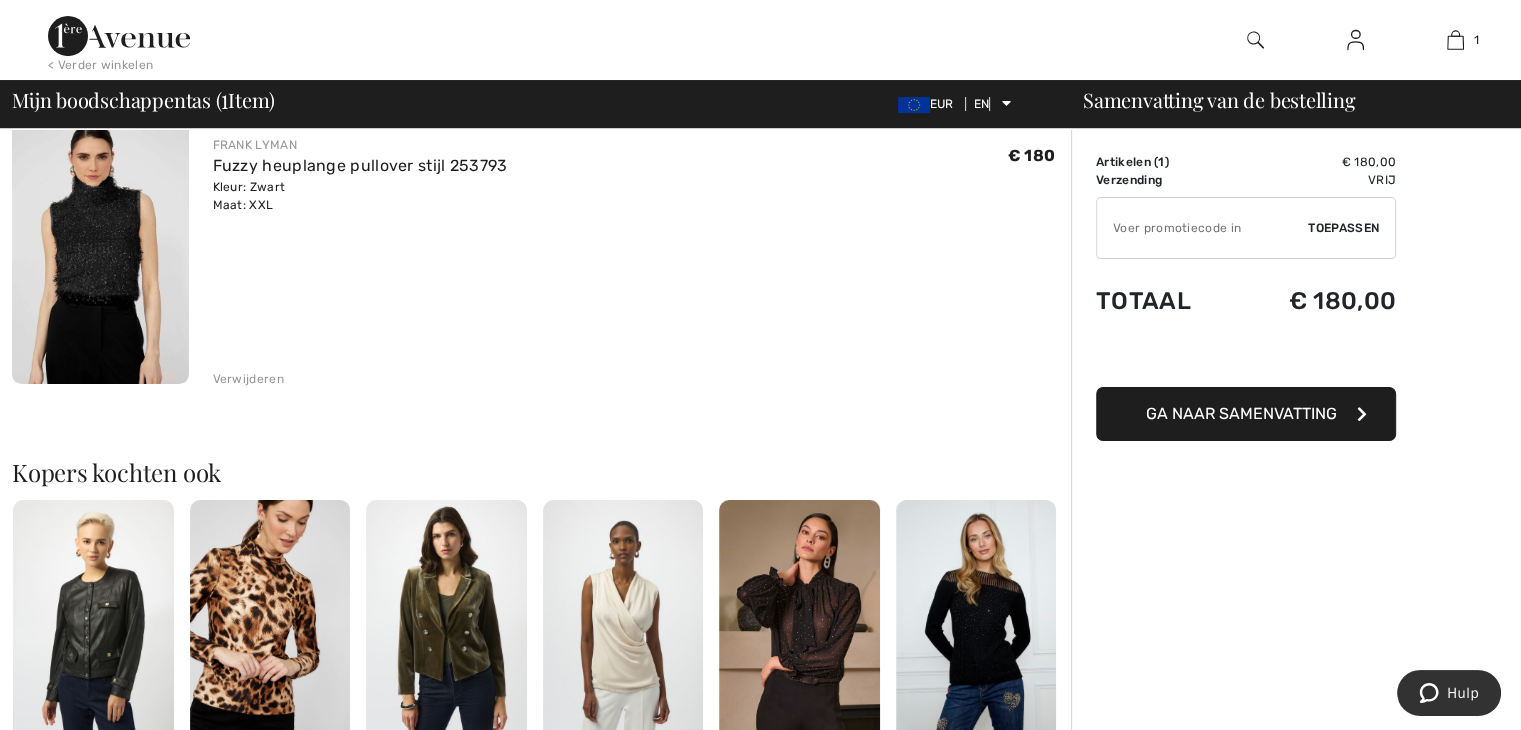 click on "Ga naar Samenvatting" at bounding box center [1241, 413] 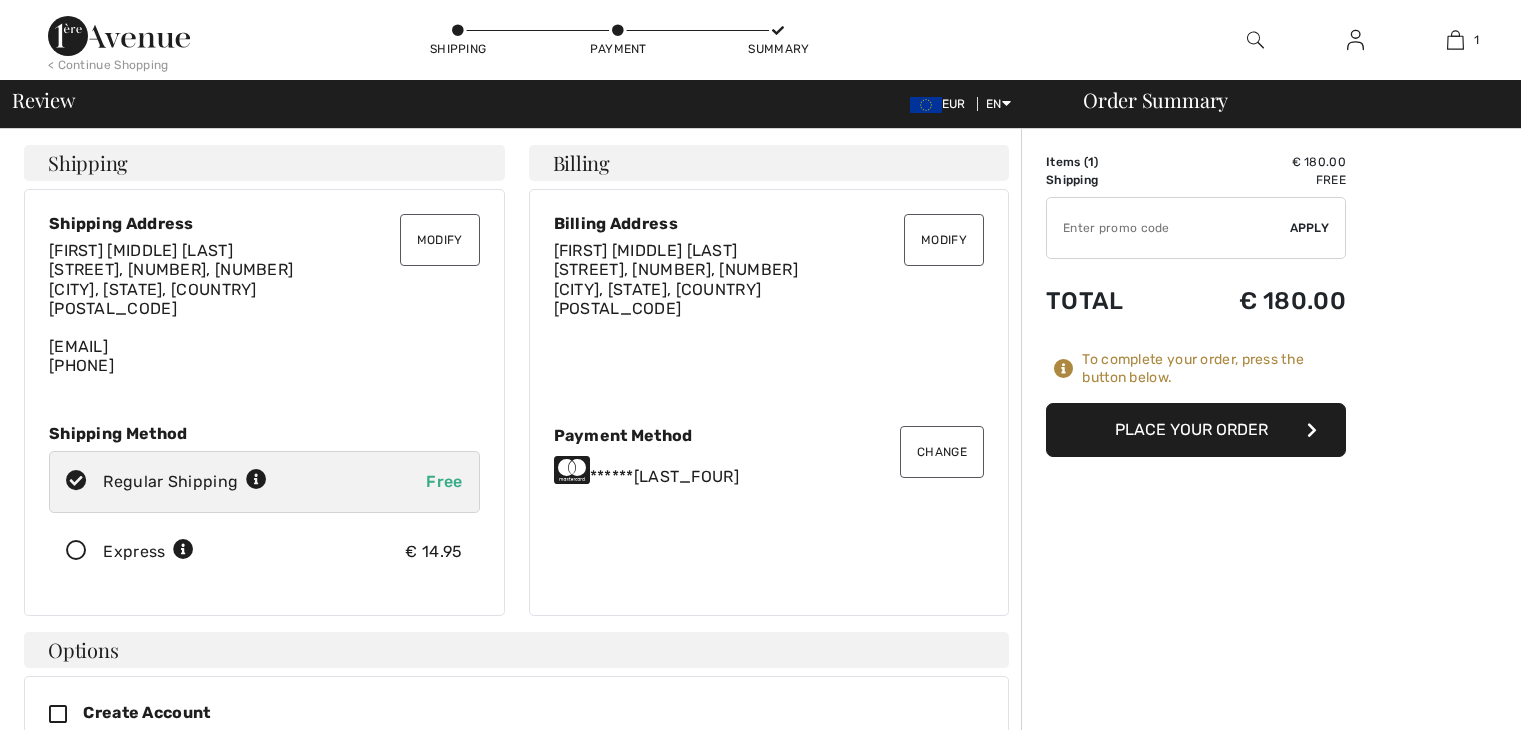 scroll, scrollTop: 0, scrollLeft: 0, axis: both 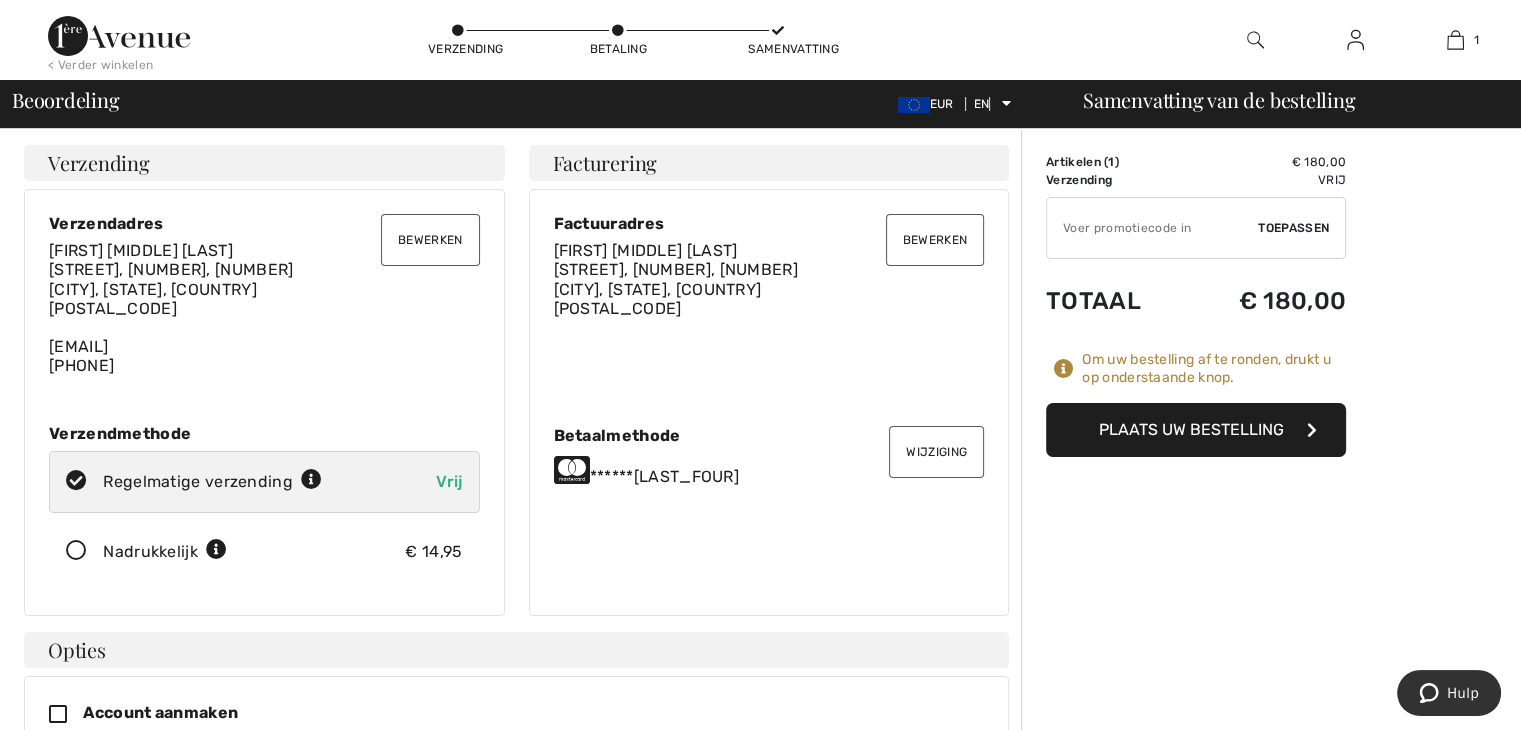 click on "Plaats uw bestelling" at bounding box center [1191, 429] 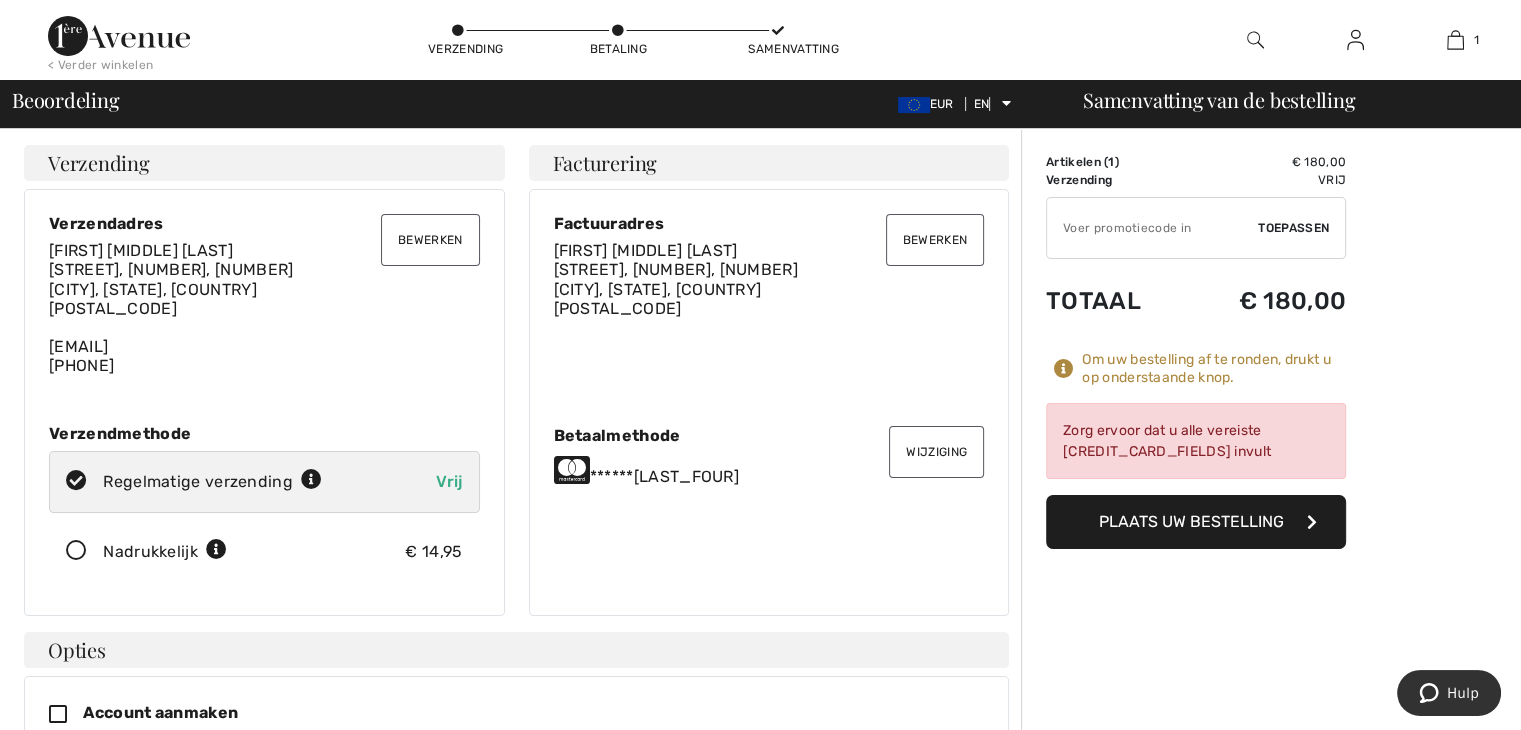 click on "Plaats uw bestelling" at bounding box center (1191, 521) 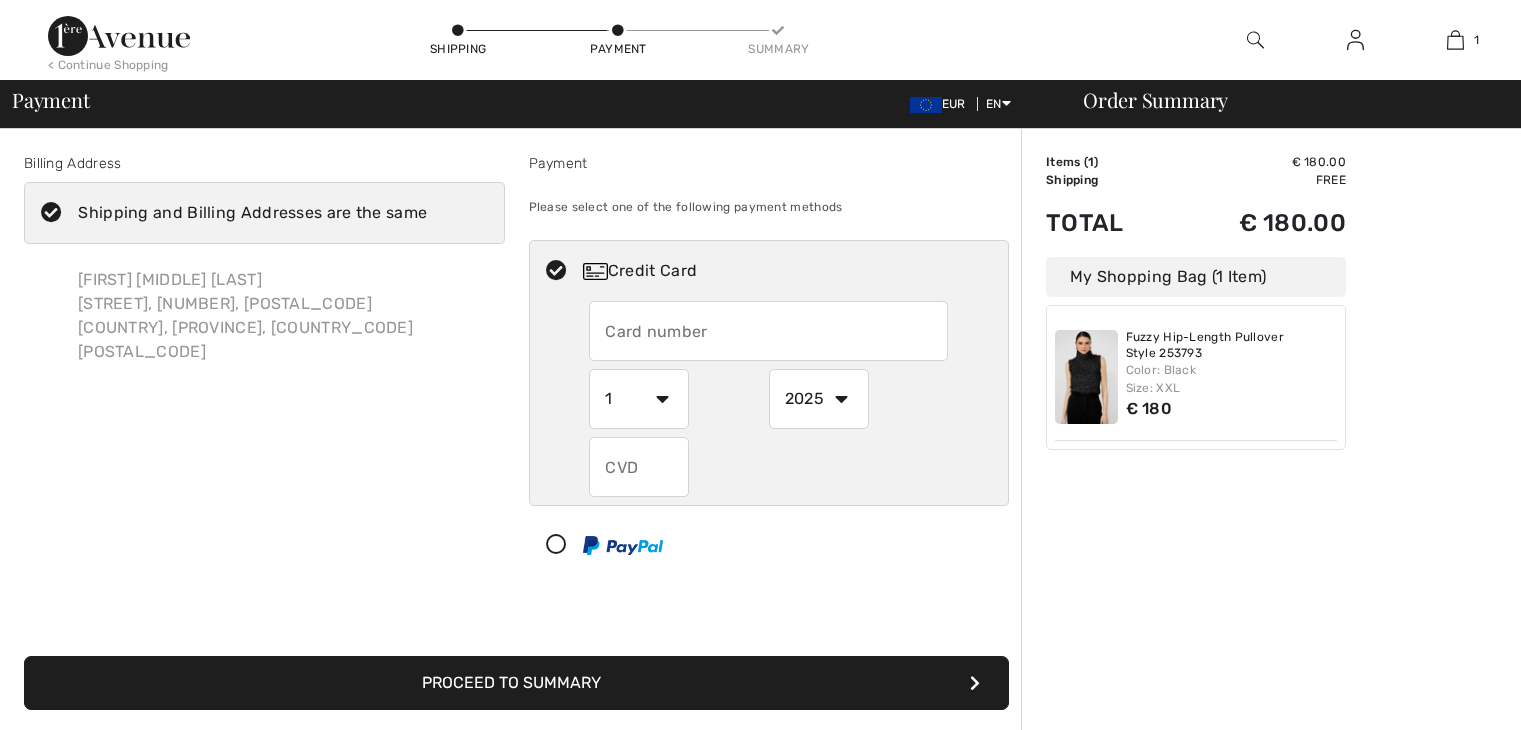 scroll, scrollTop: 72, scrollLeft: 0, axis: vertical 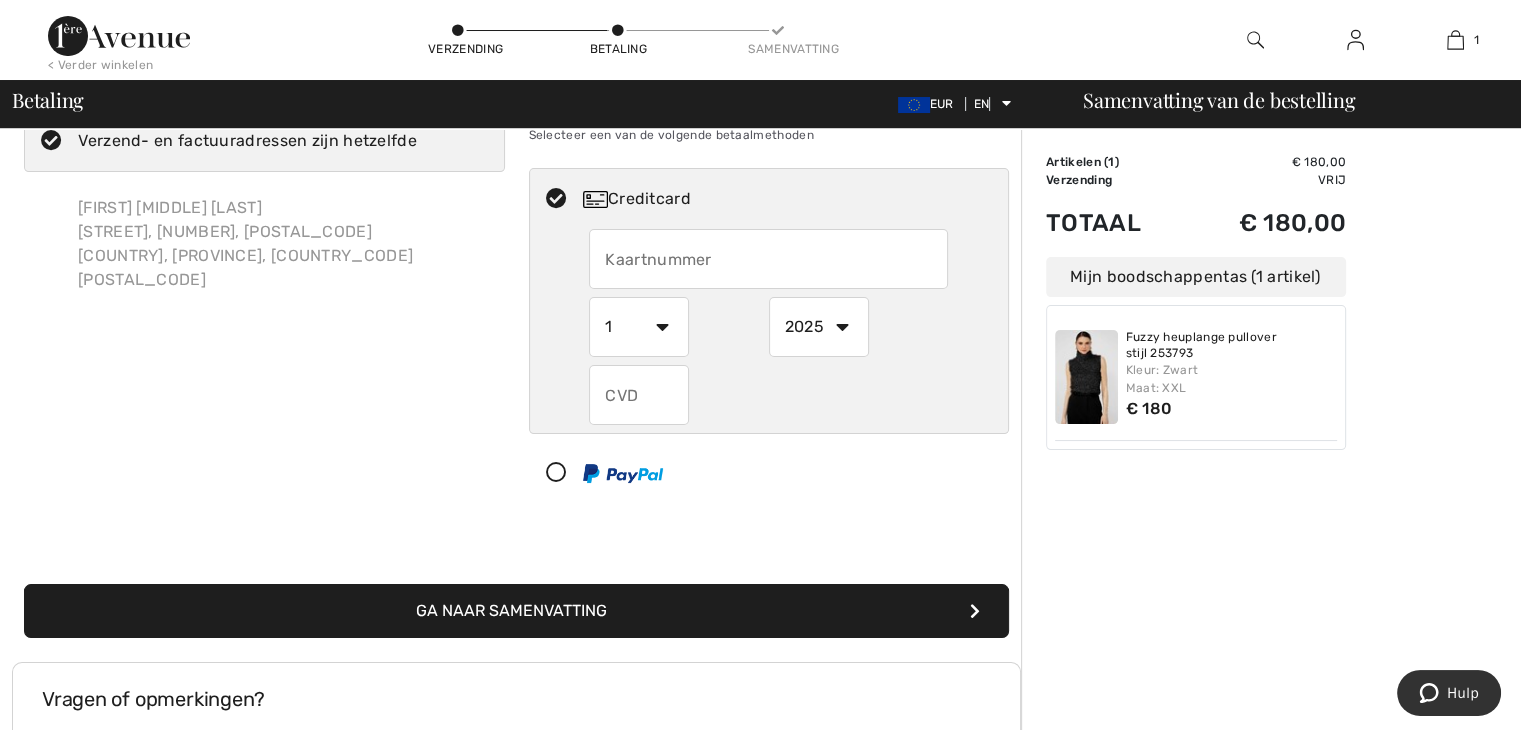 click at bounding box center (768, 259) 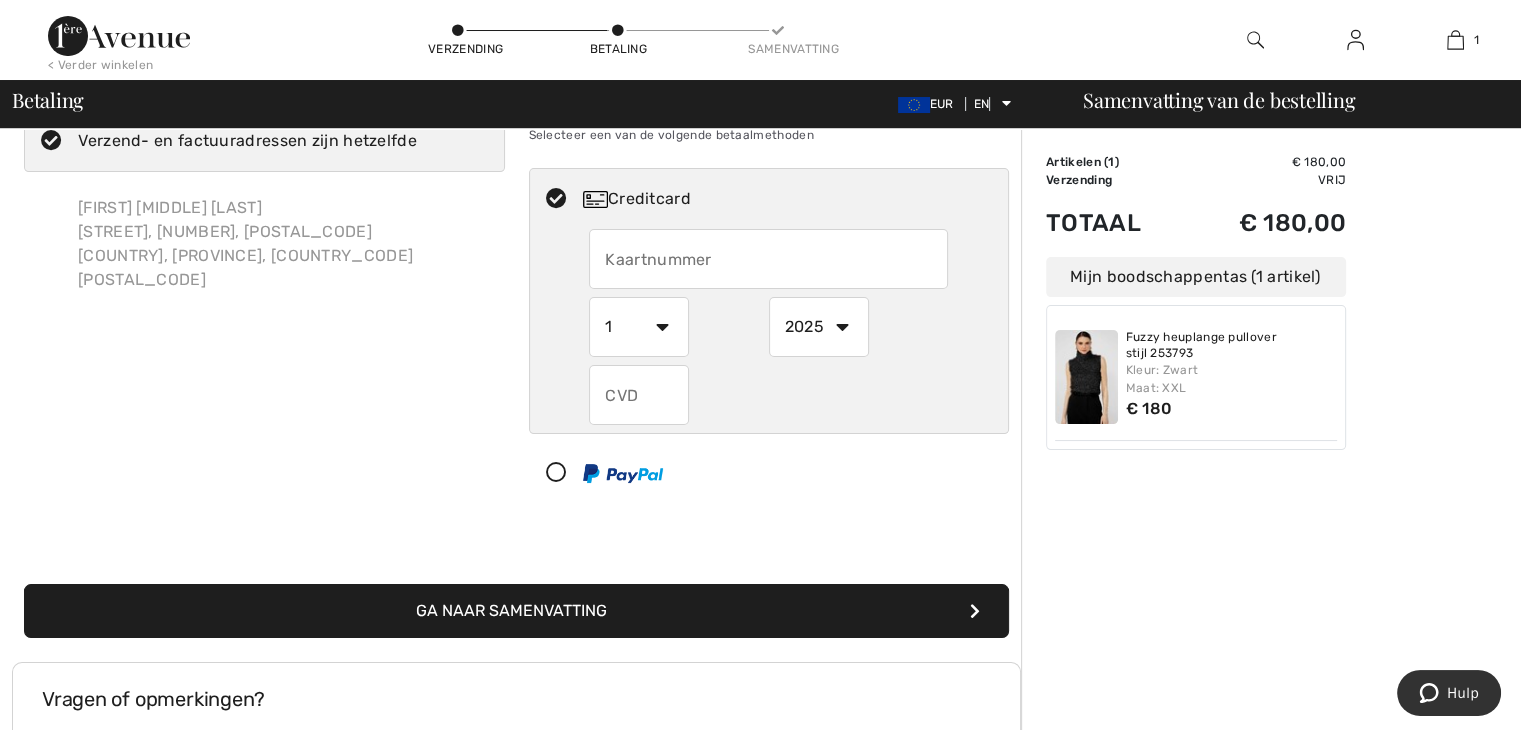 type on "5341260016517358" 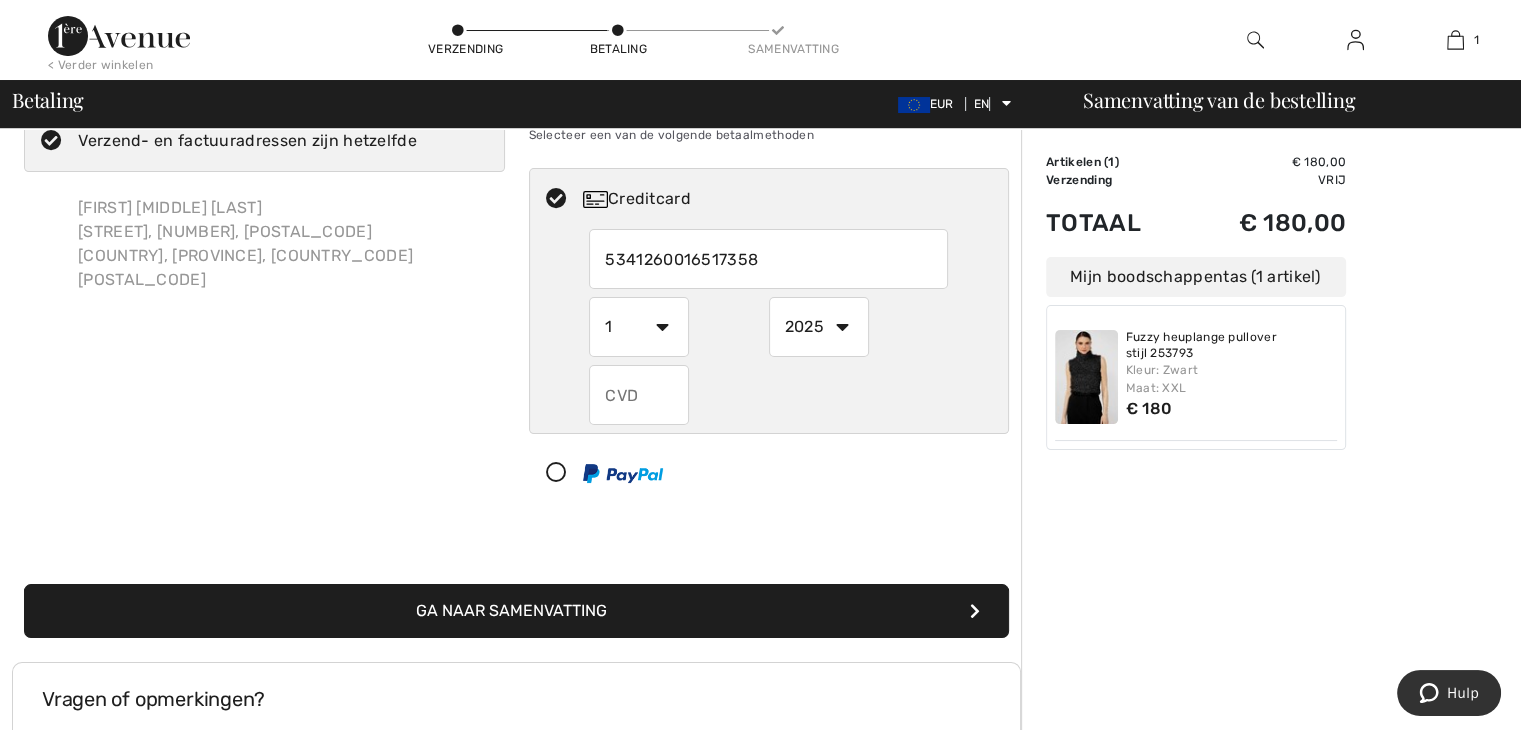 select on "7" 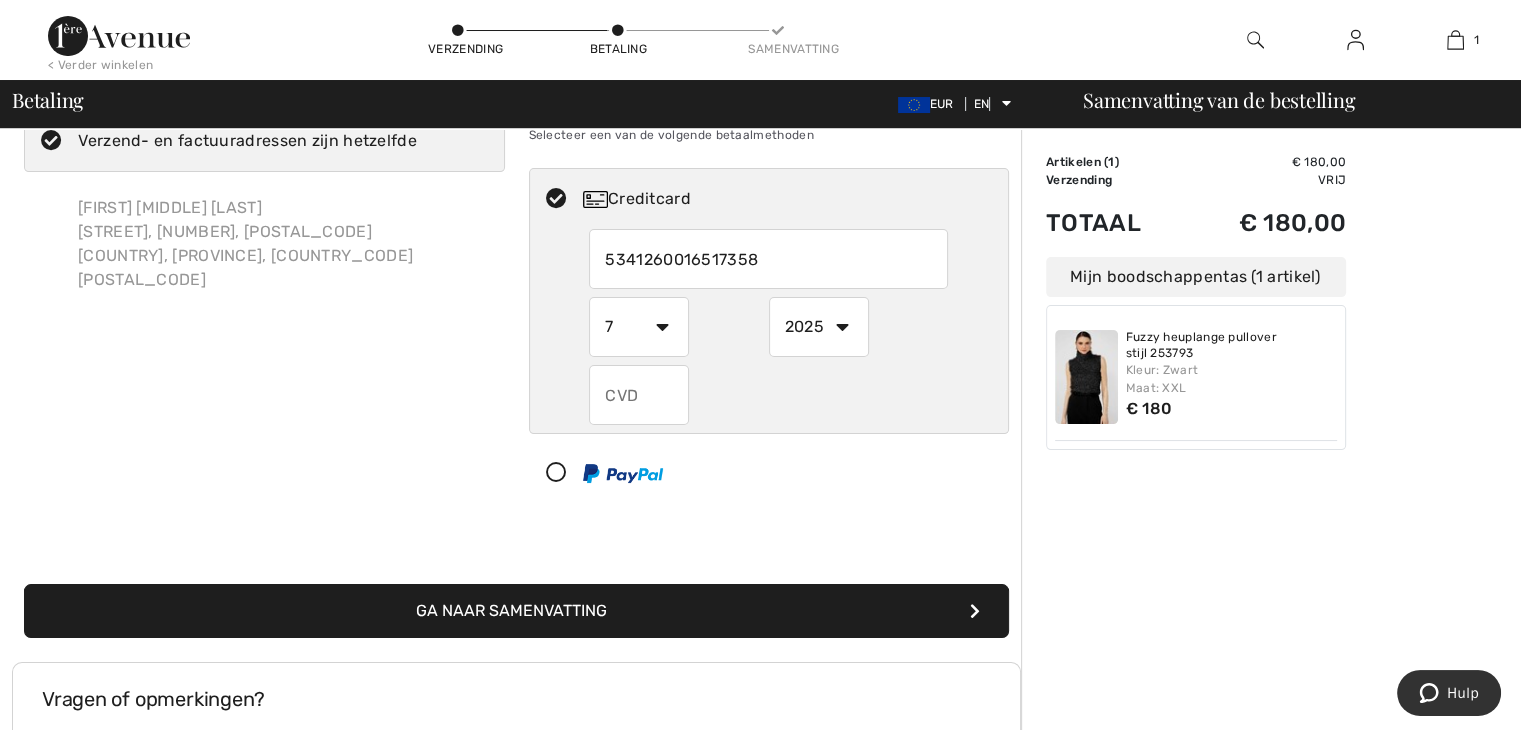 select on "2029" 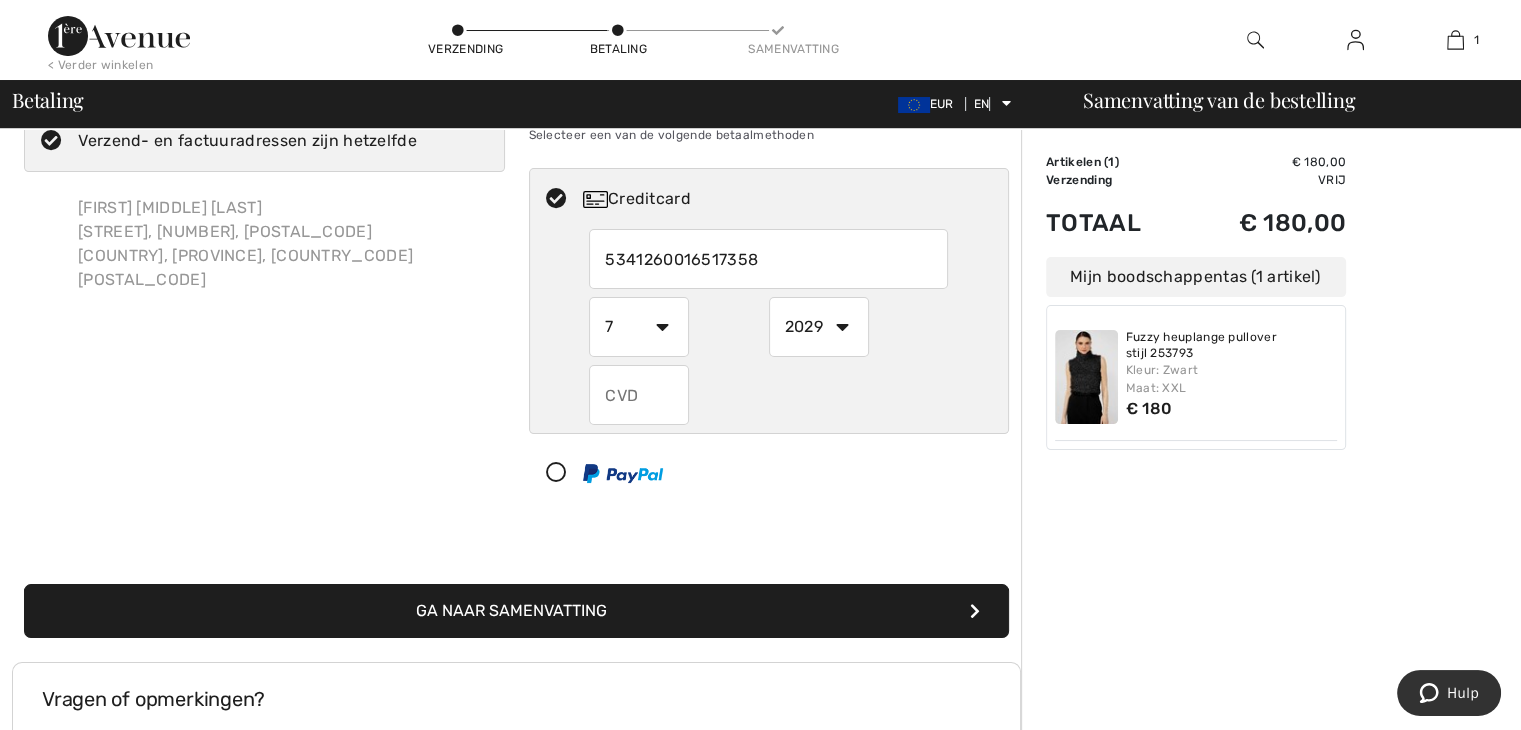 type on "126" 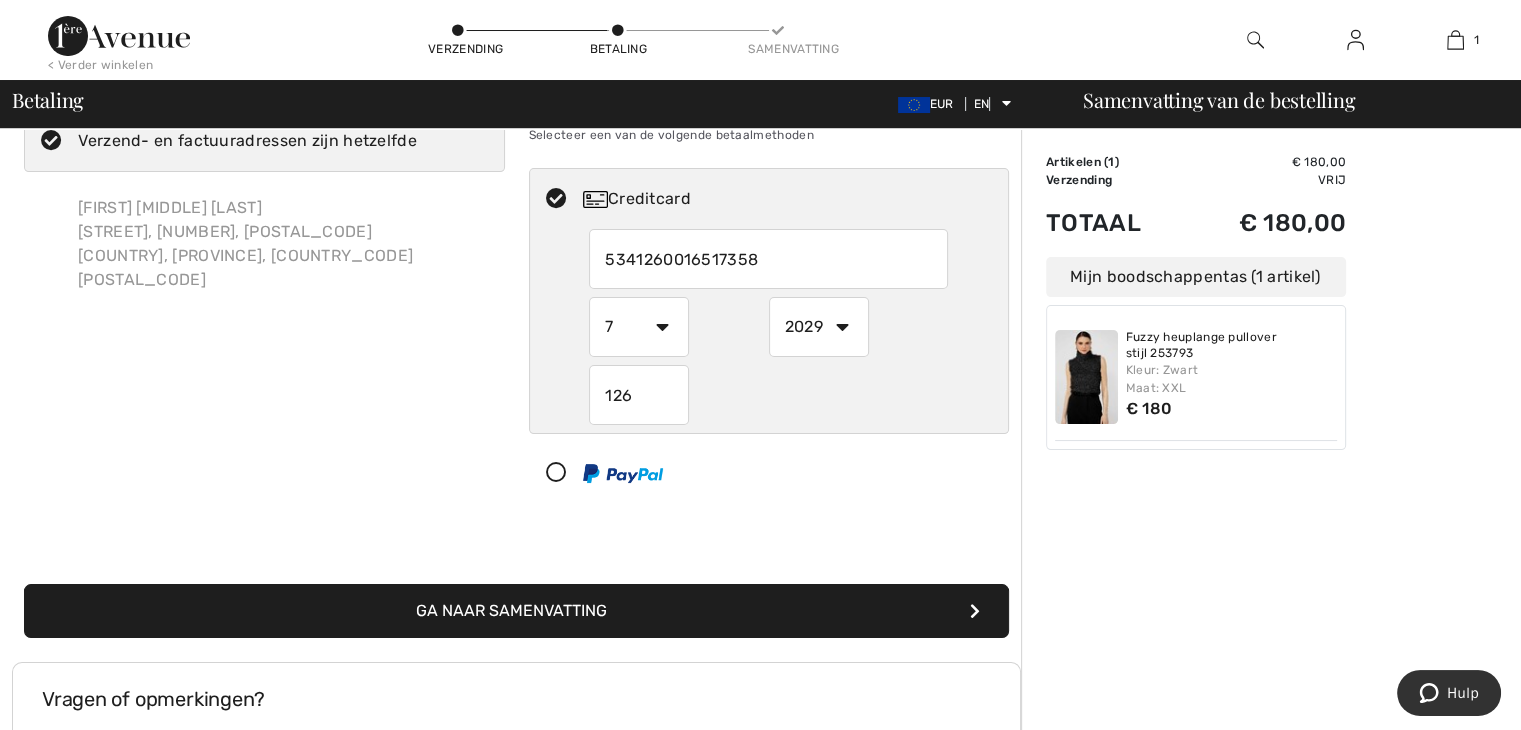 click on "Ga naar Samenvatting" at bounding box center (516, 611) 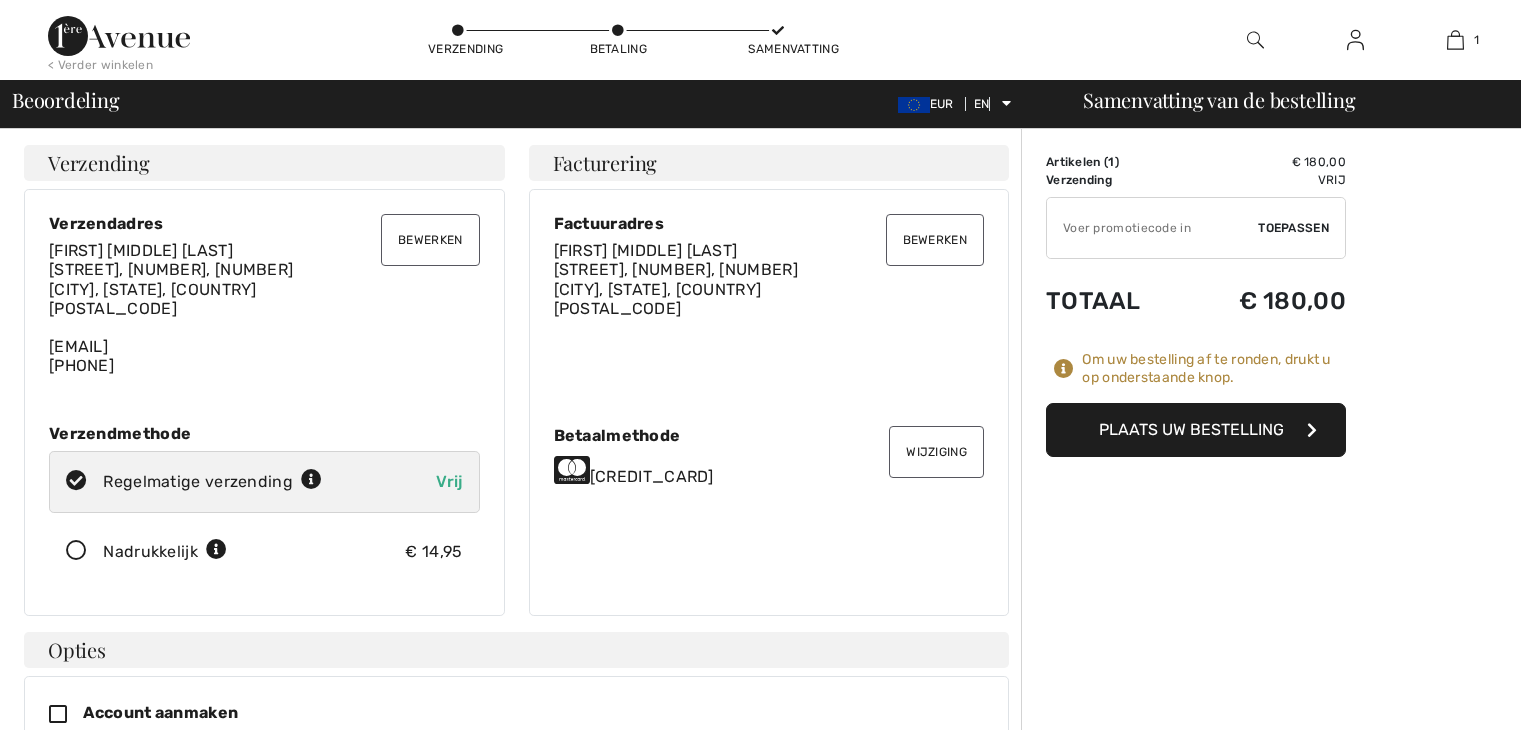 scroll, scrollTop: 0, scrollLeft: 0, axis: both 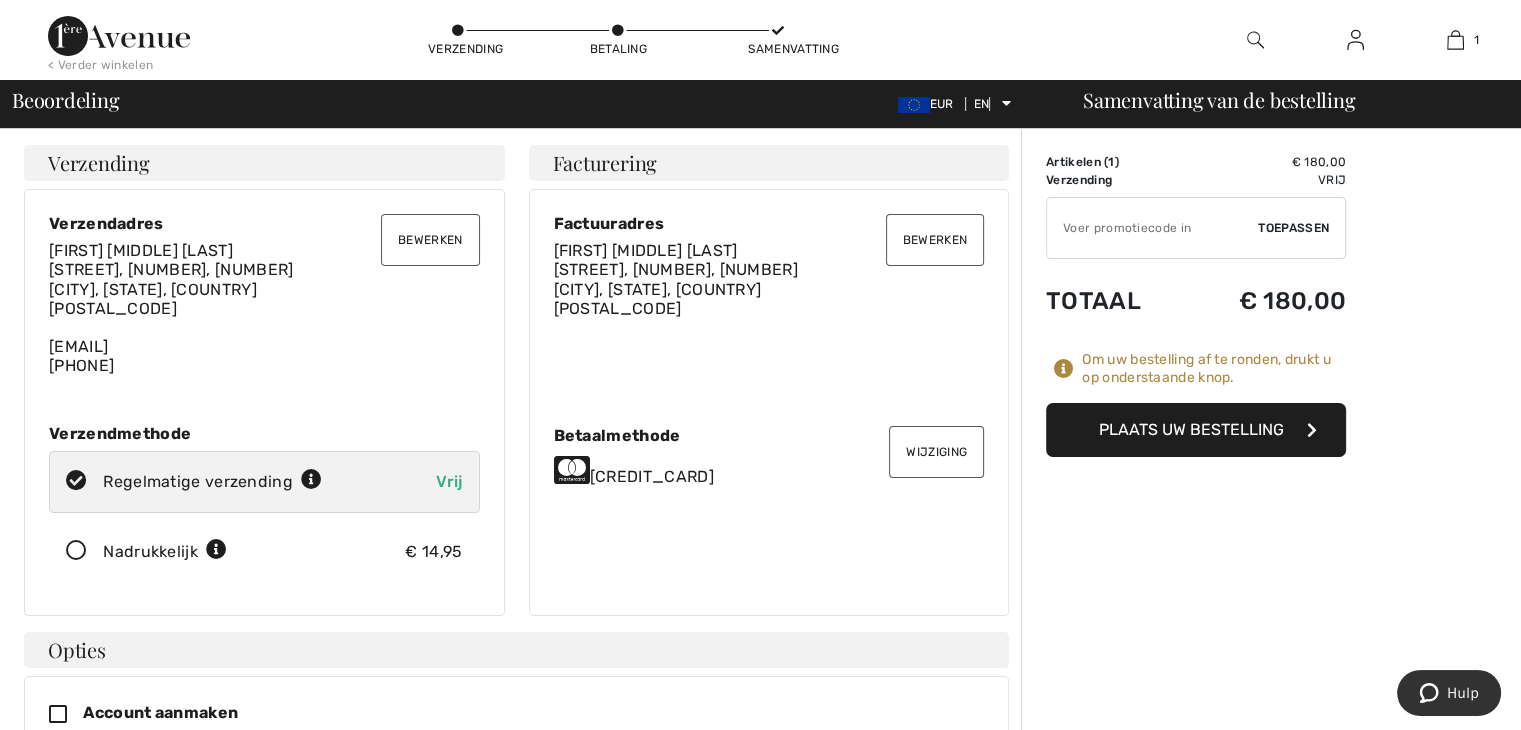 click on "Plaats uw bestelling" at bounding box center (1191, 429) 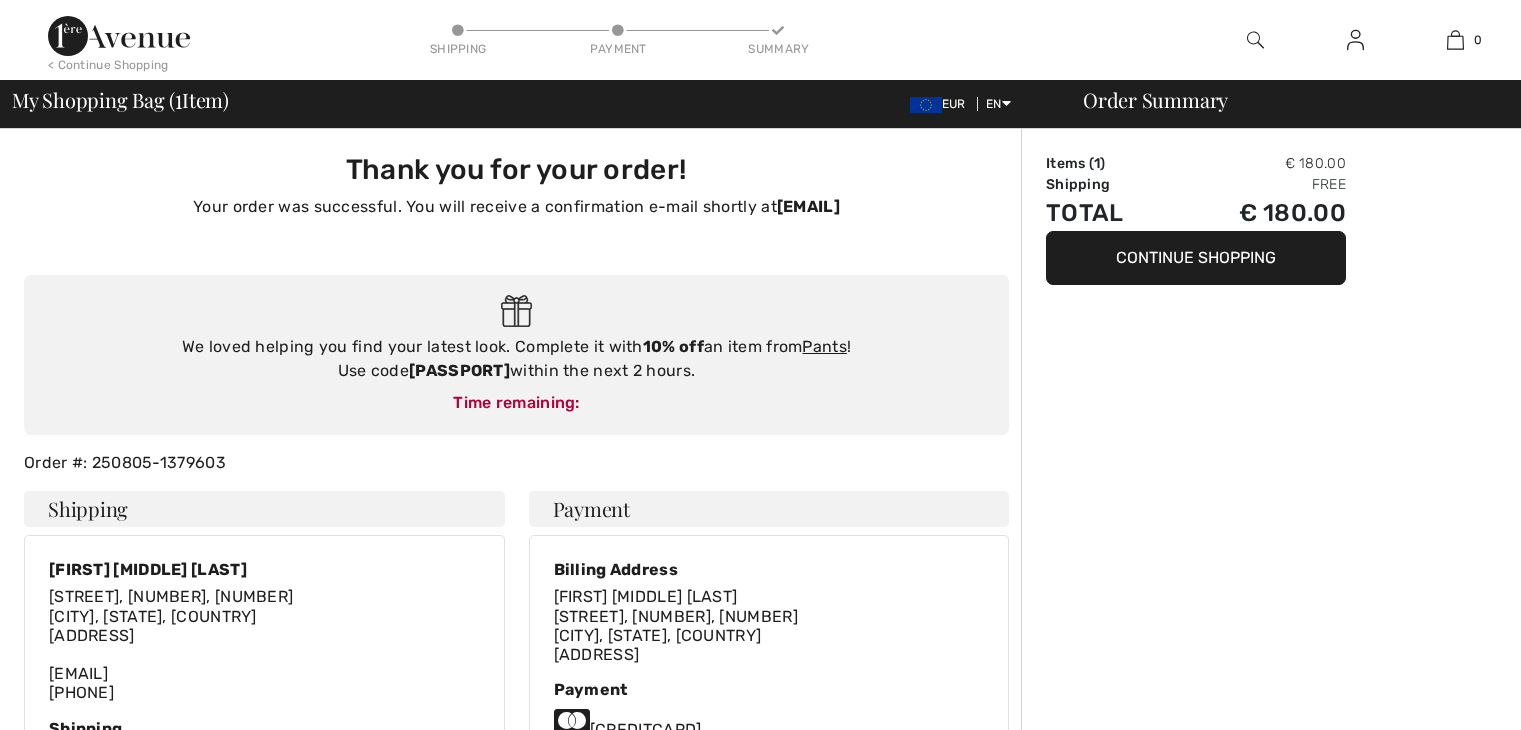 scroll, scrollTop: 0, scrollLeft: 0, axis: both 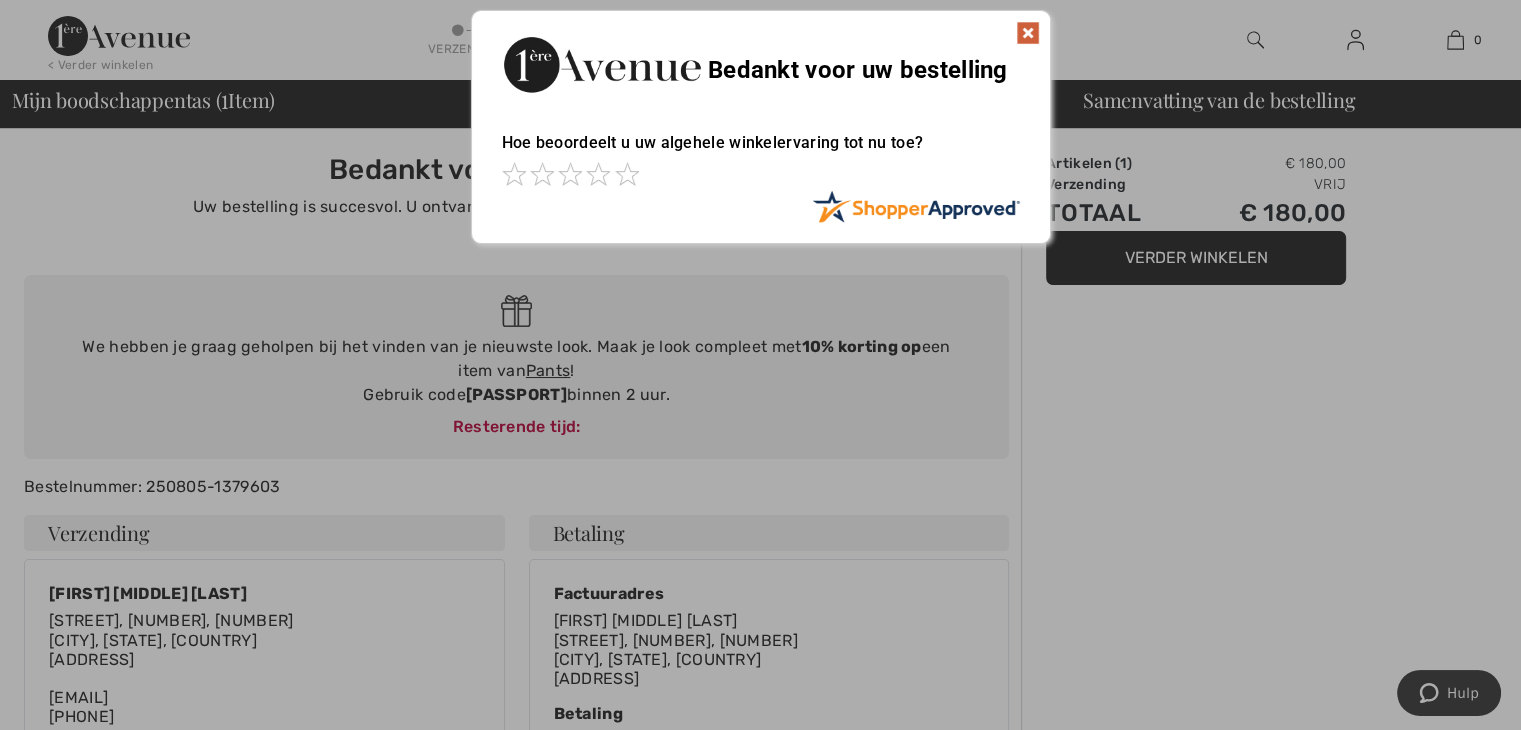 click at bounding box center (1028, 33) 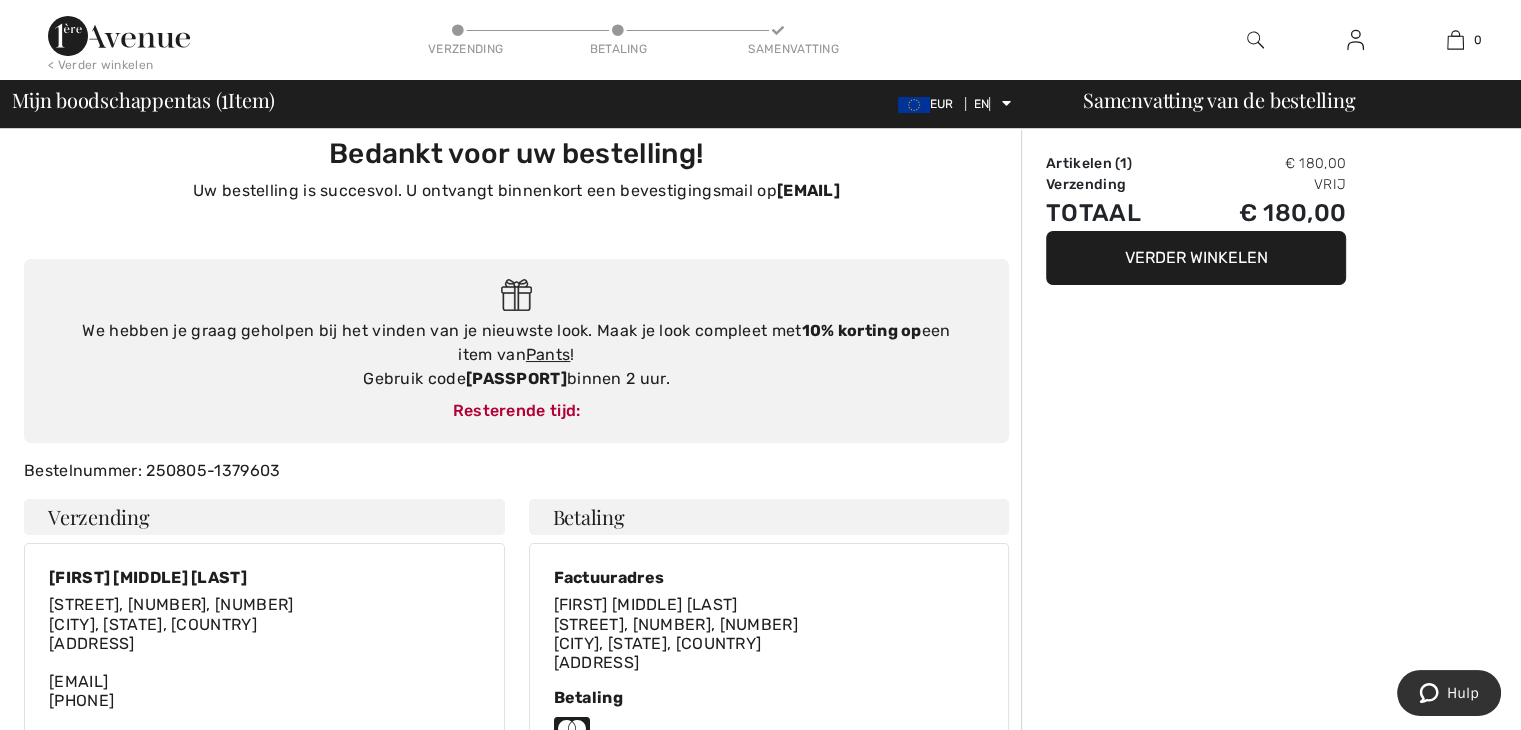 scroll, scrollTop: 0, scrollLeft: 0, axis: both 